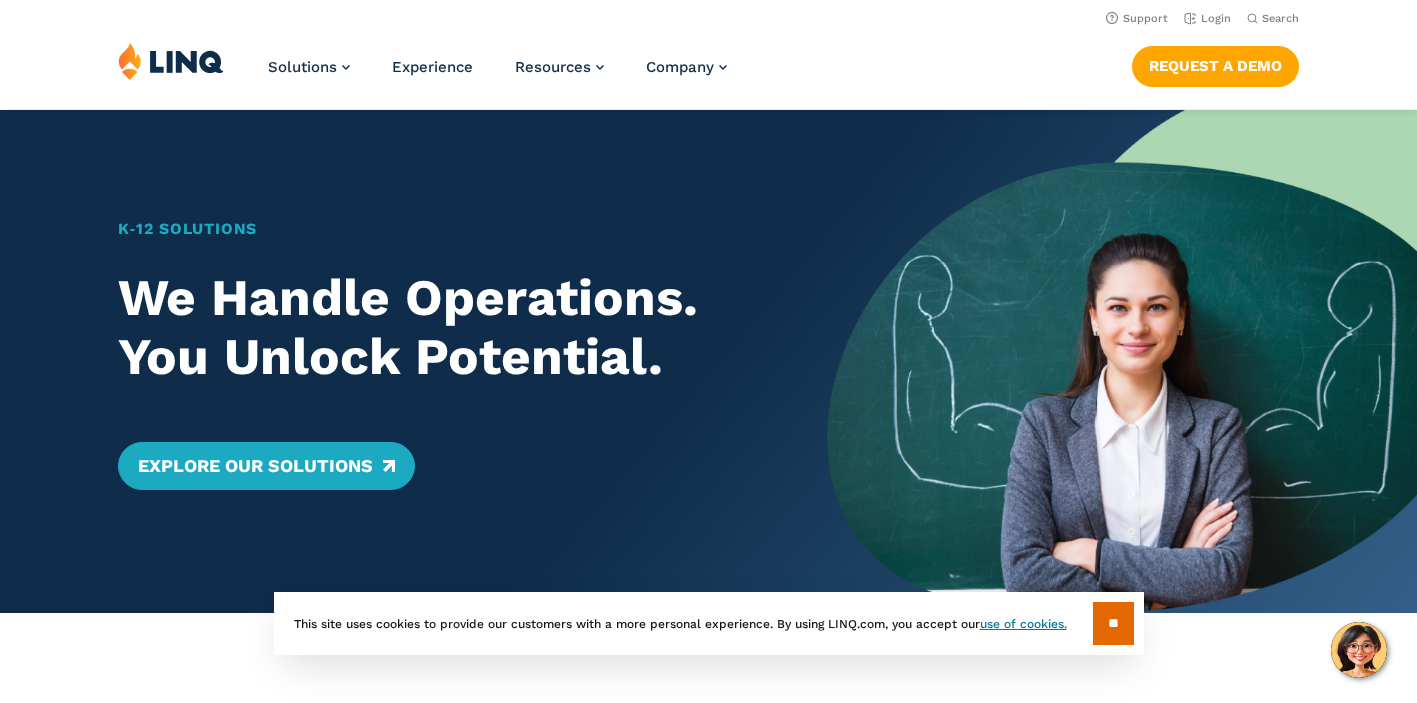 scroll, scrollTop: 0, scrollLeft: 0, axis: both 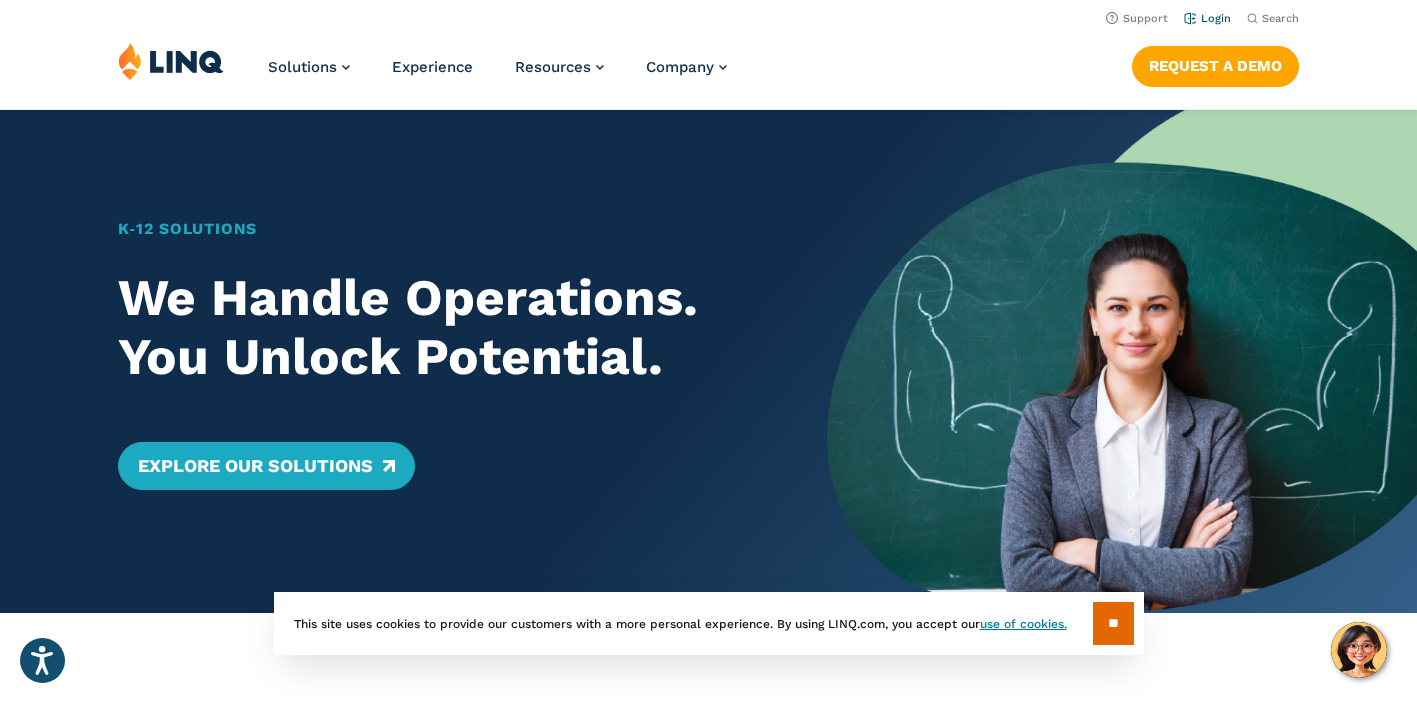 click on "Login" at bounding box center (1207, 18) 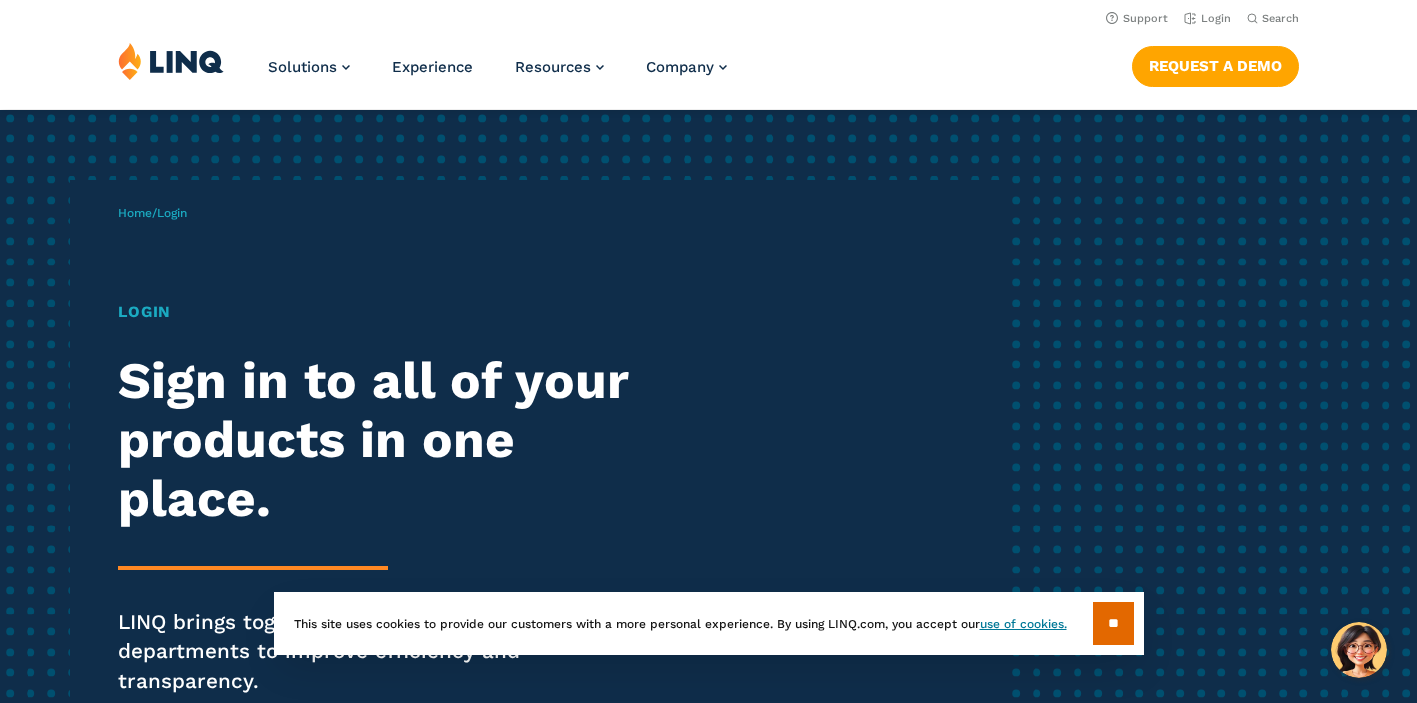 scroll, scrollTop: 0, scrollLeft: 0, axis: both 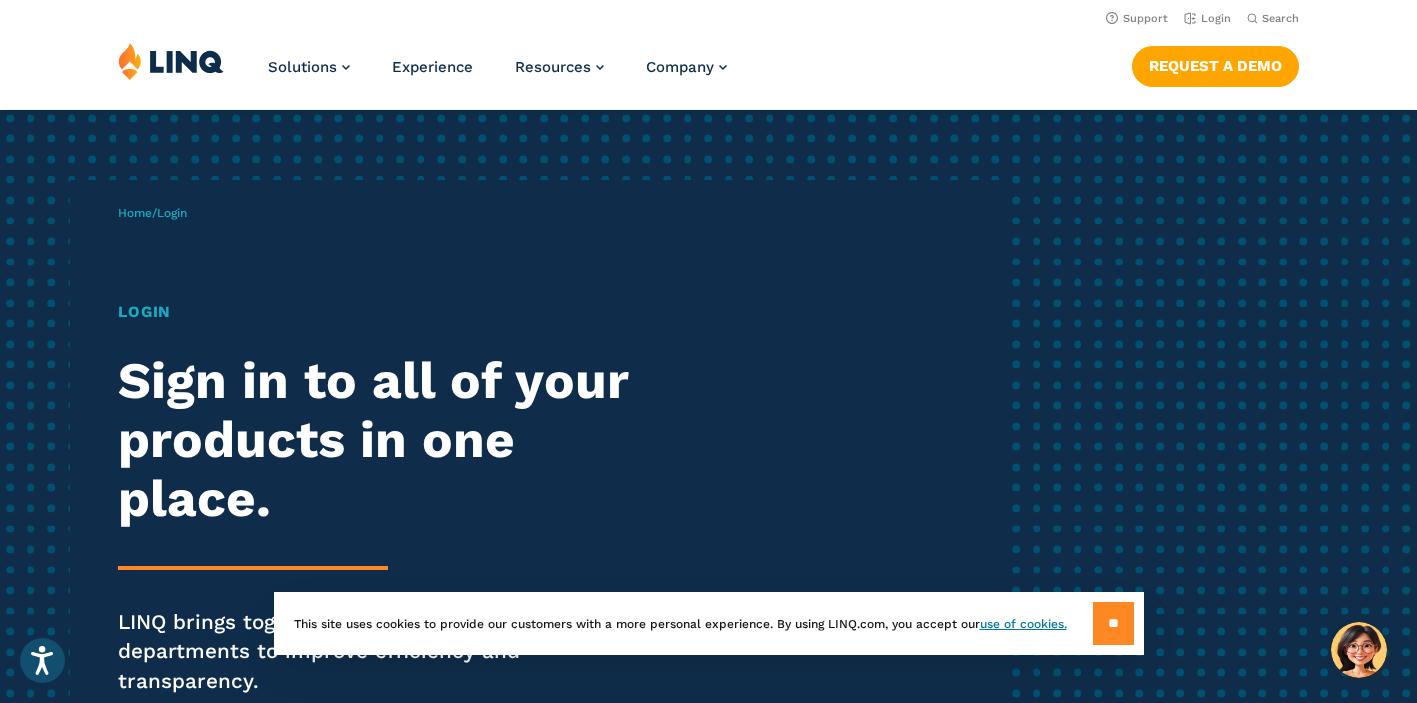 click on "**" at bounding box center (1113, 623) 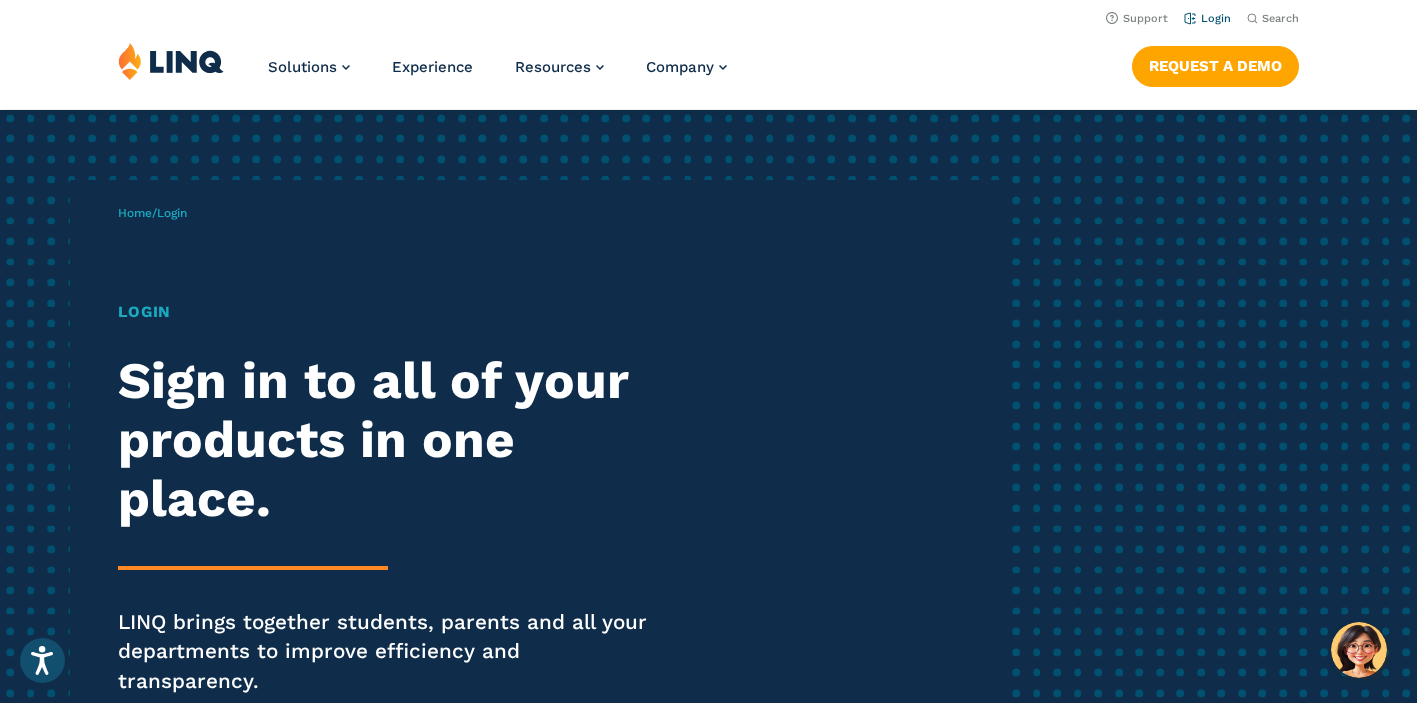 click on "Login" at bounding box center (1207, 18) 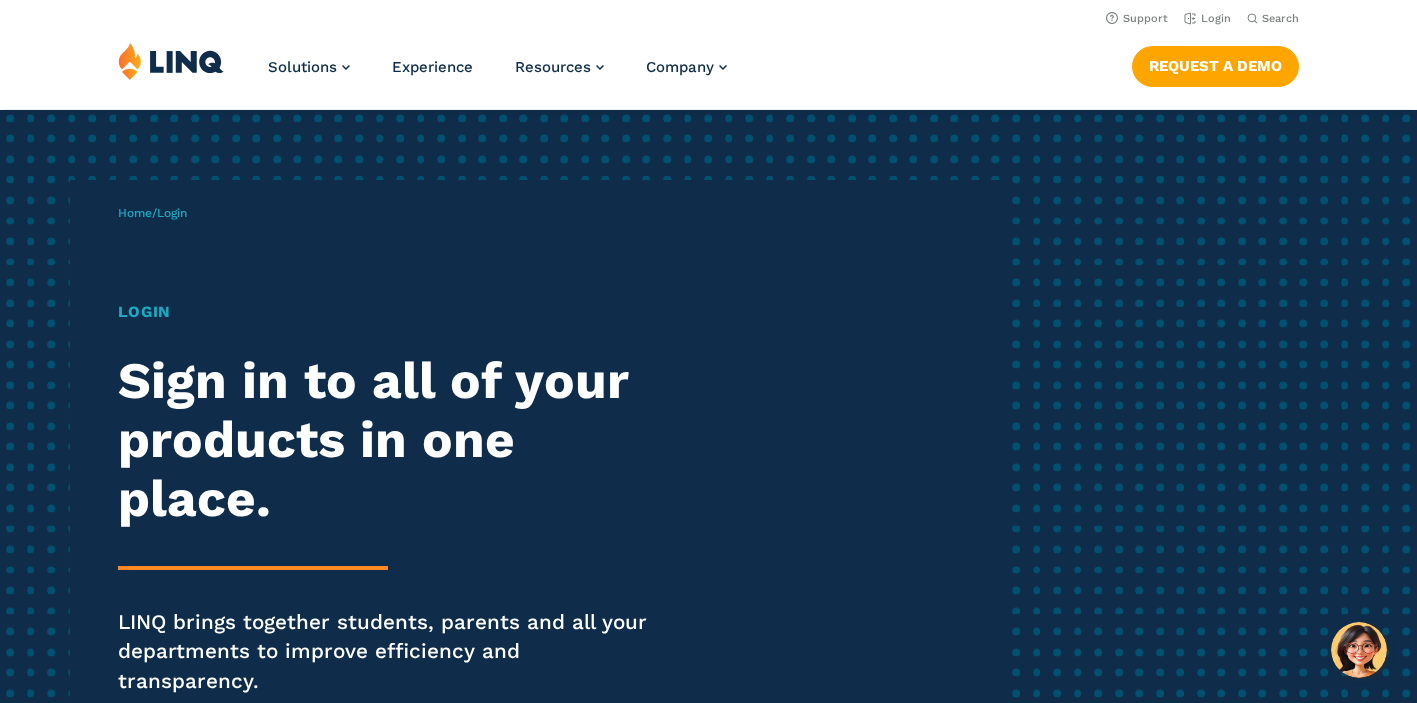 scroll, scrollTop: 0, scrollLeft: 0, axis: both 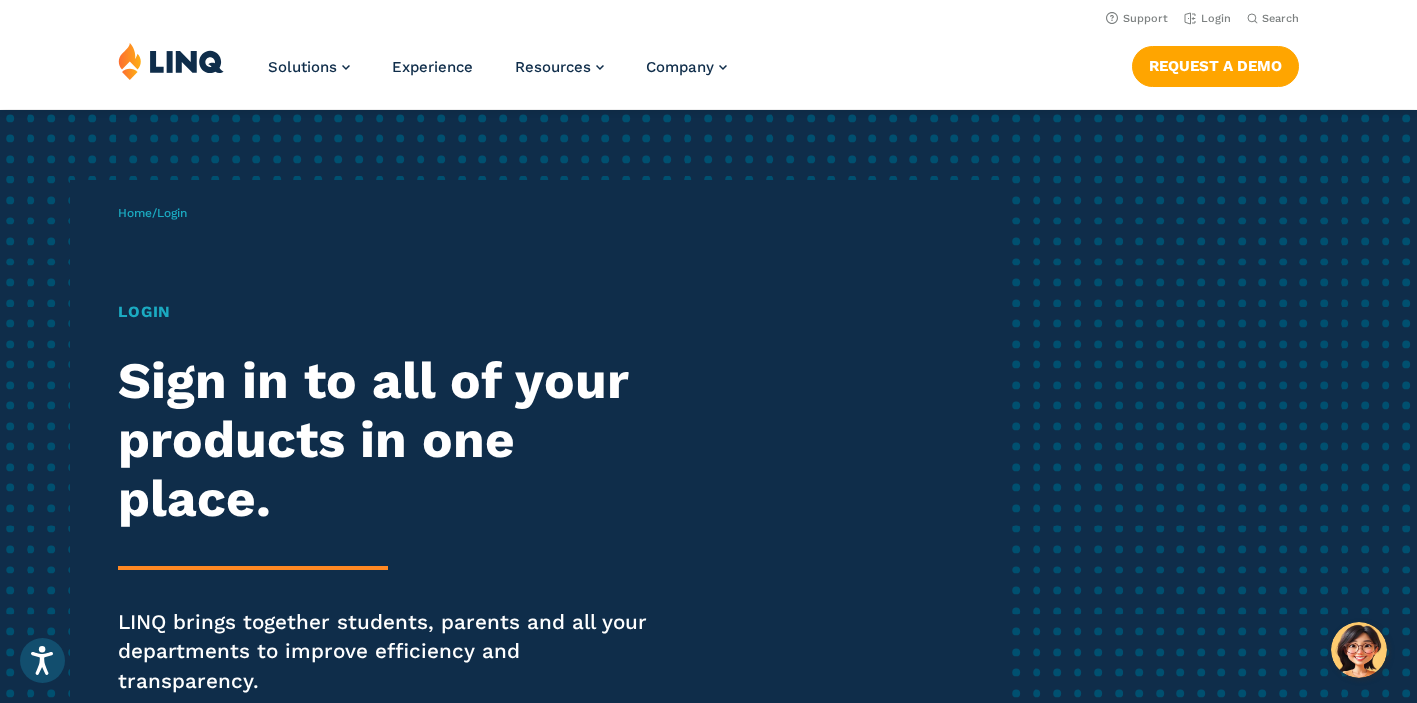 click on "Login" at bounding box center [391, 312] 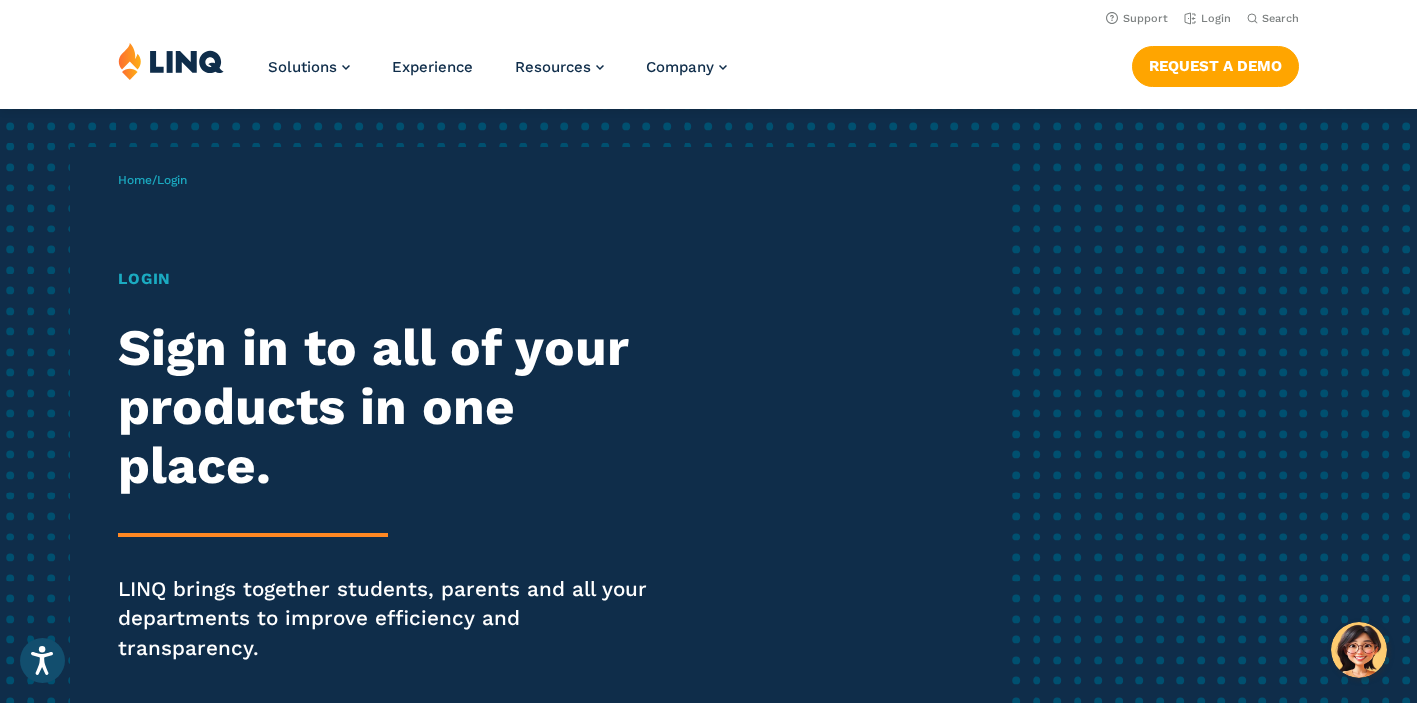 scroll, scrollTop: 38, scrollLeft: 0, axis: vertical 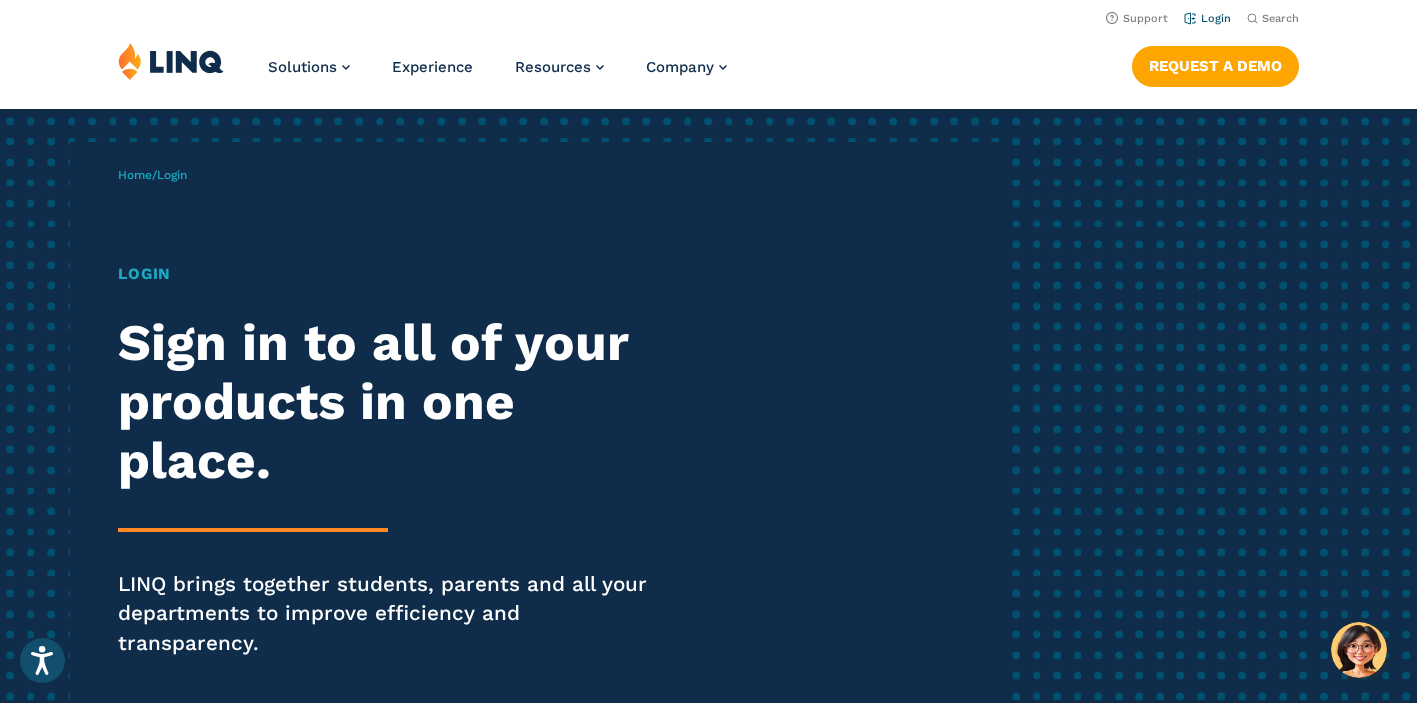 click on "Login" at bounding box center [1207, 18] 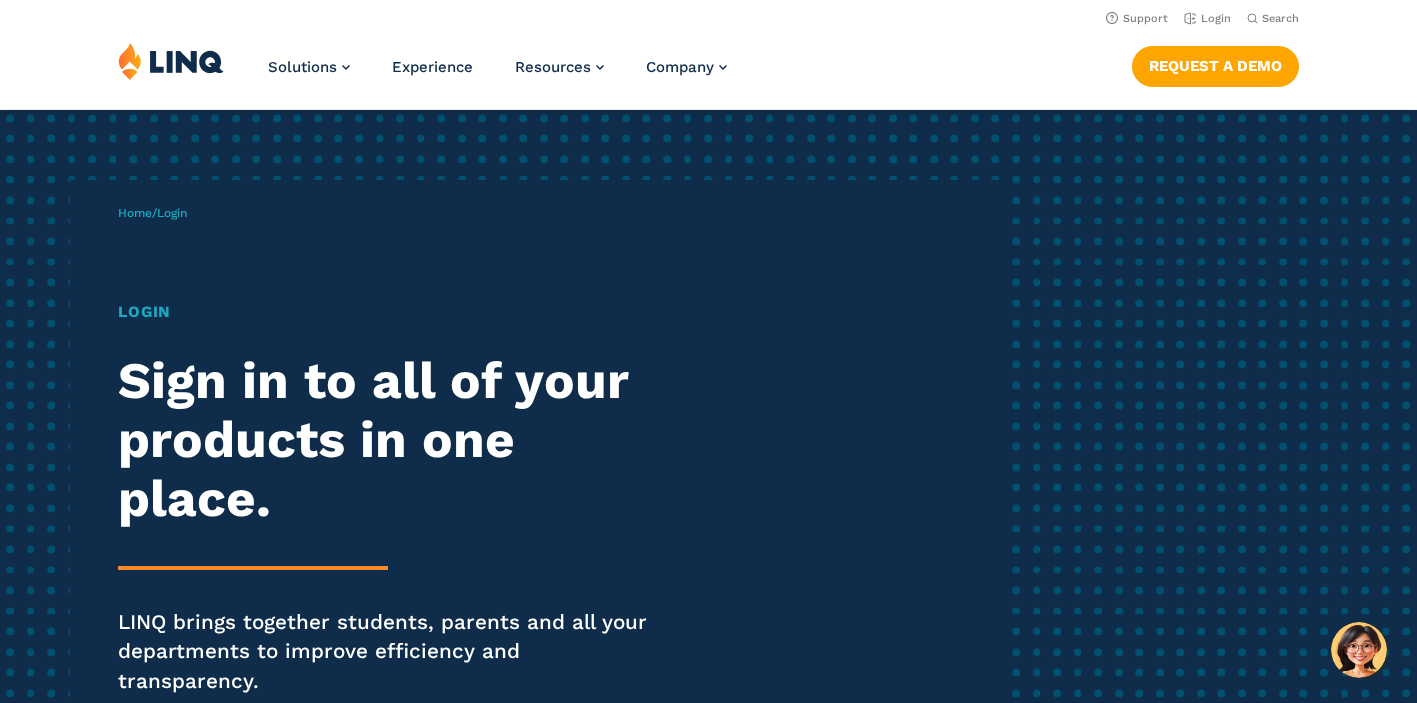 scroll, scrollTop: 0, scrollLeft: 0, axis: both 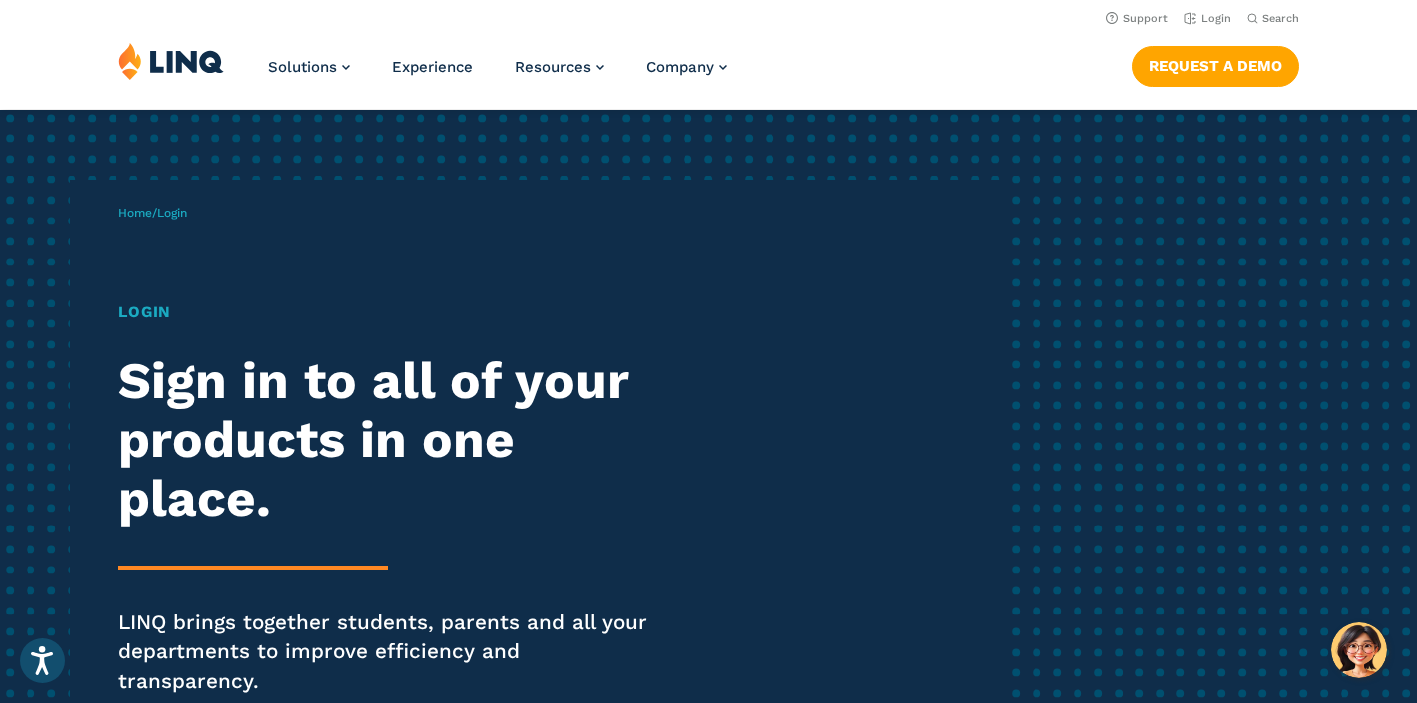 click on "Login" at bounding box center (391, 312) 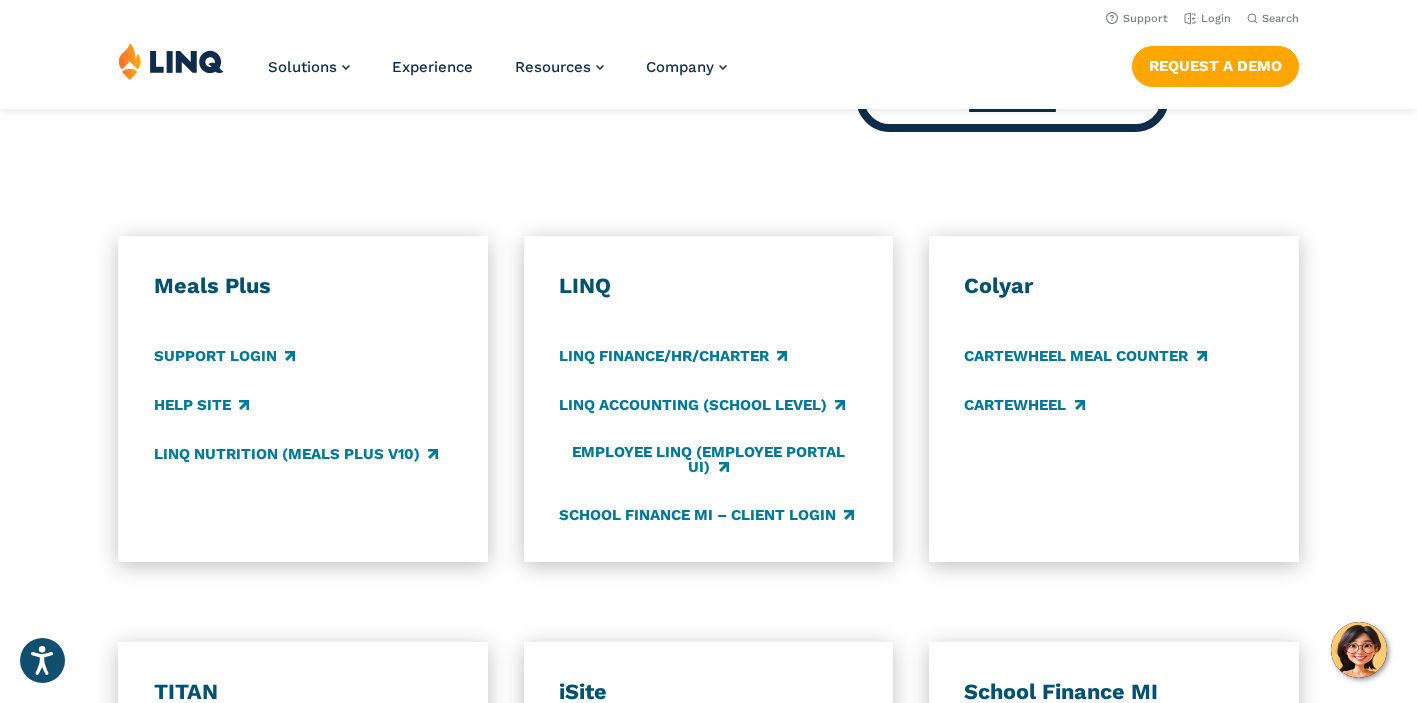 scroll, scrollTop: 1051, scrollLeft: 0, axis: vertical 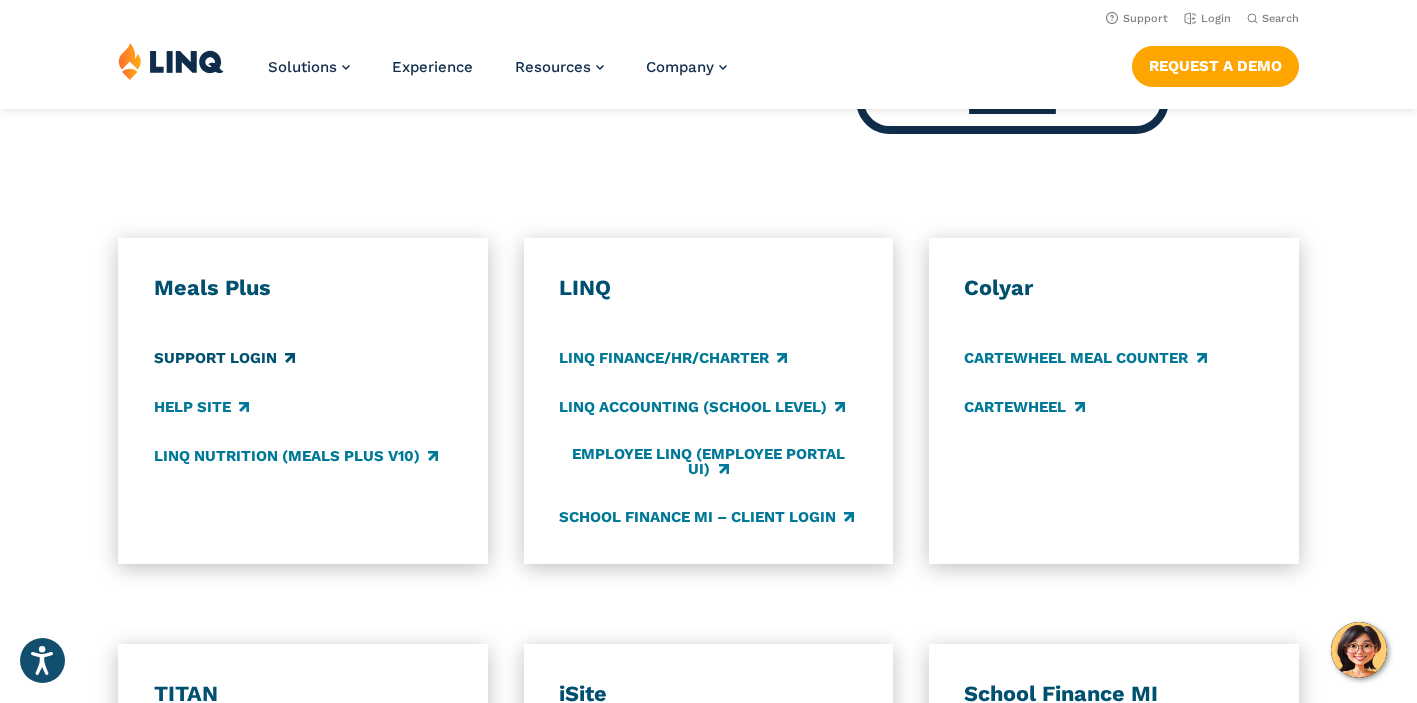 click on "Support Login" at bounding box center [224, 358] 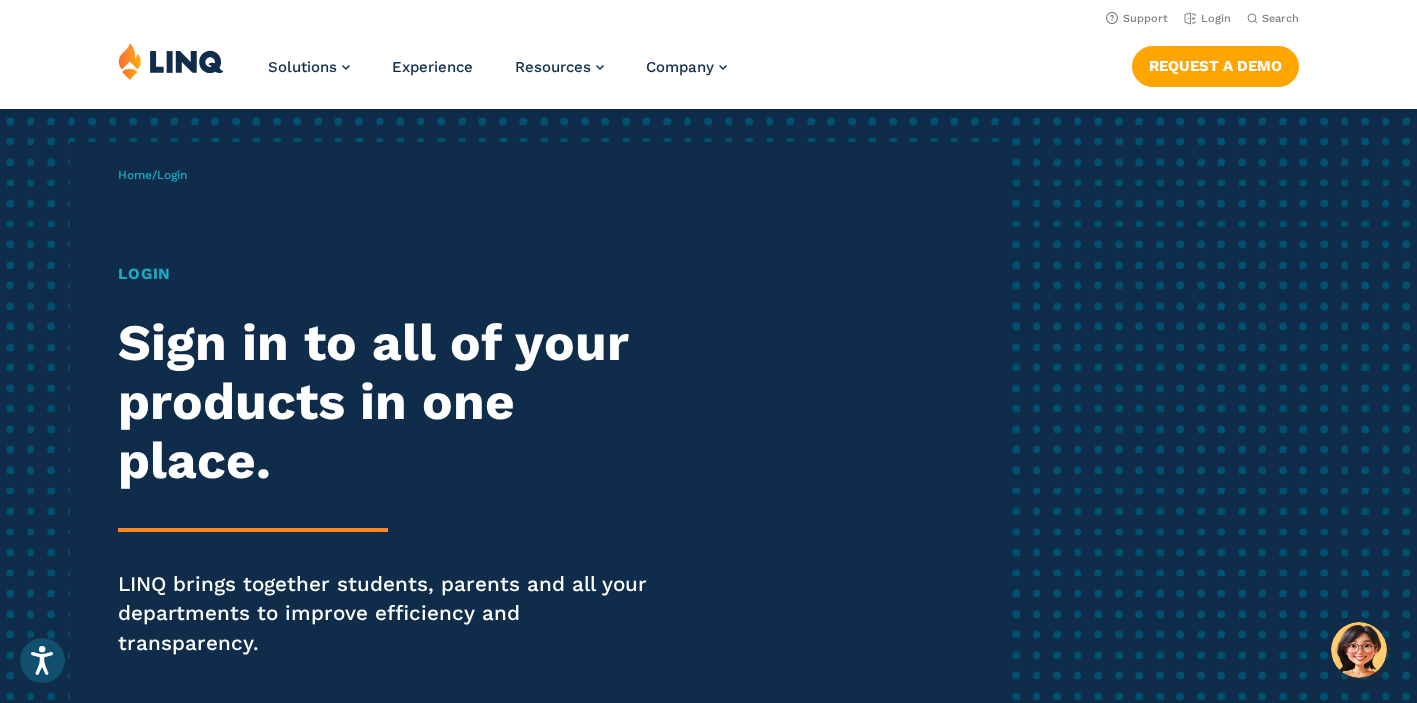 scroll, scrollTop: 0, scrollLeft: 0, axis: both 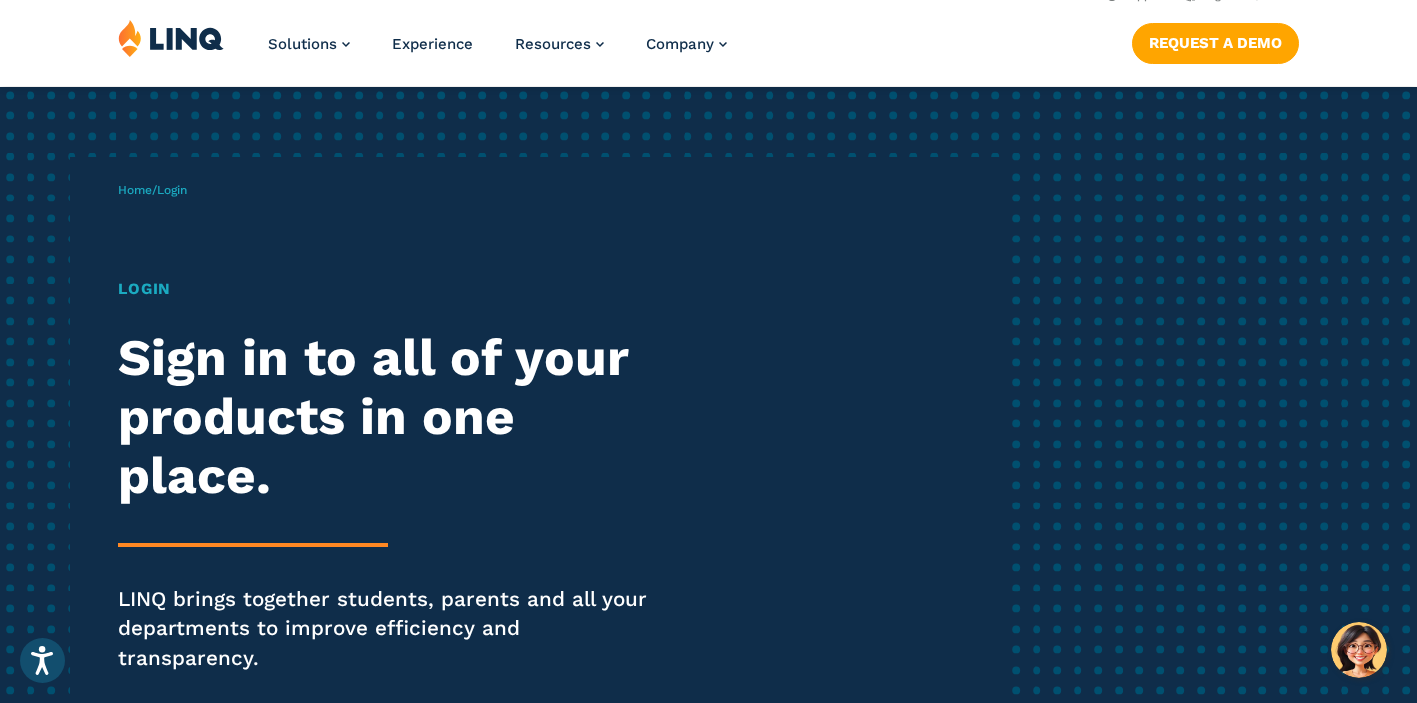 click on "Login" at bounding box center [172, 190] 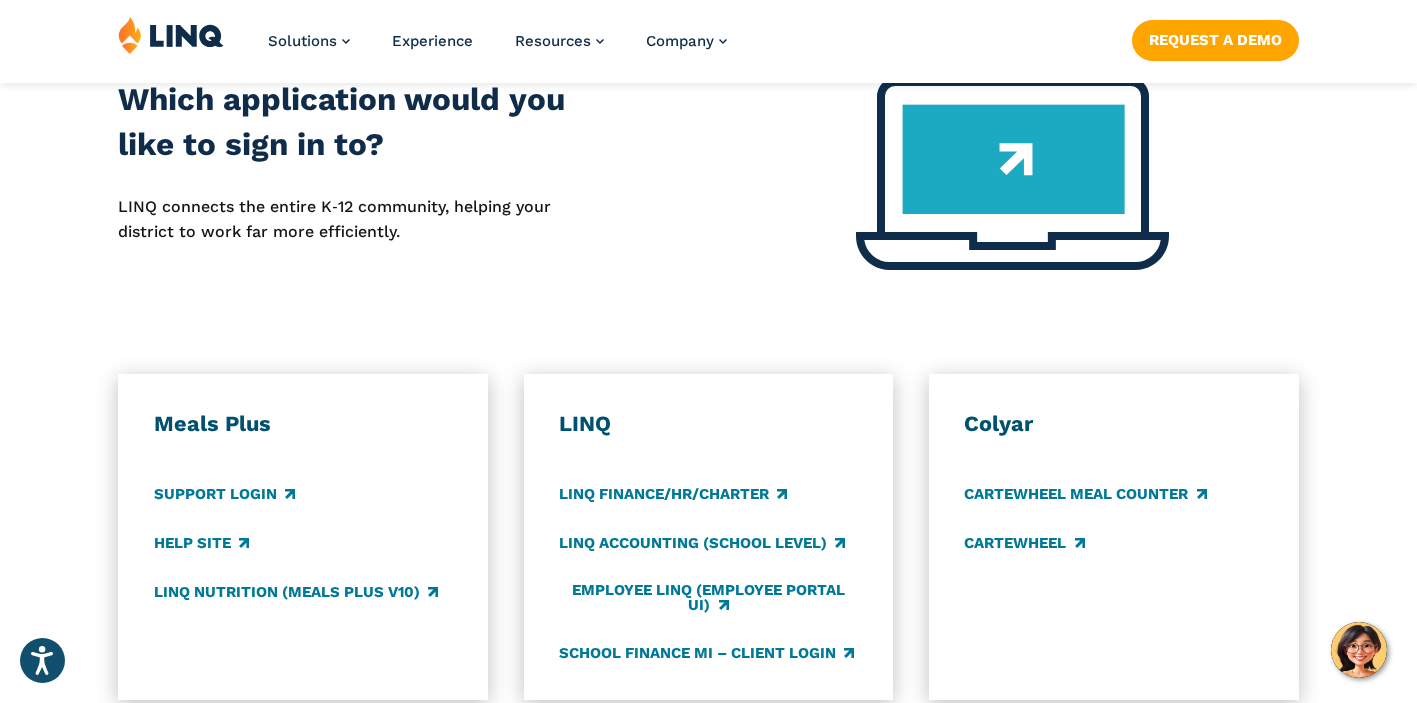 scroll, scrollTop: 923, scrollLeft: 0, axis: vertical 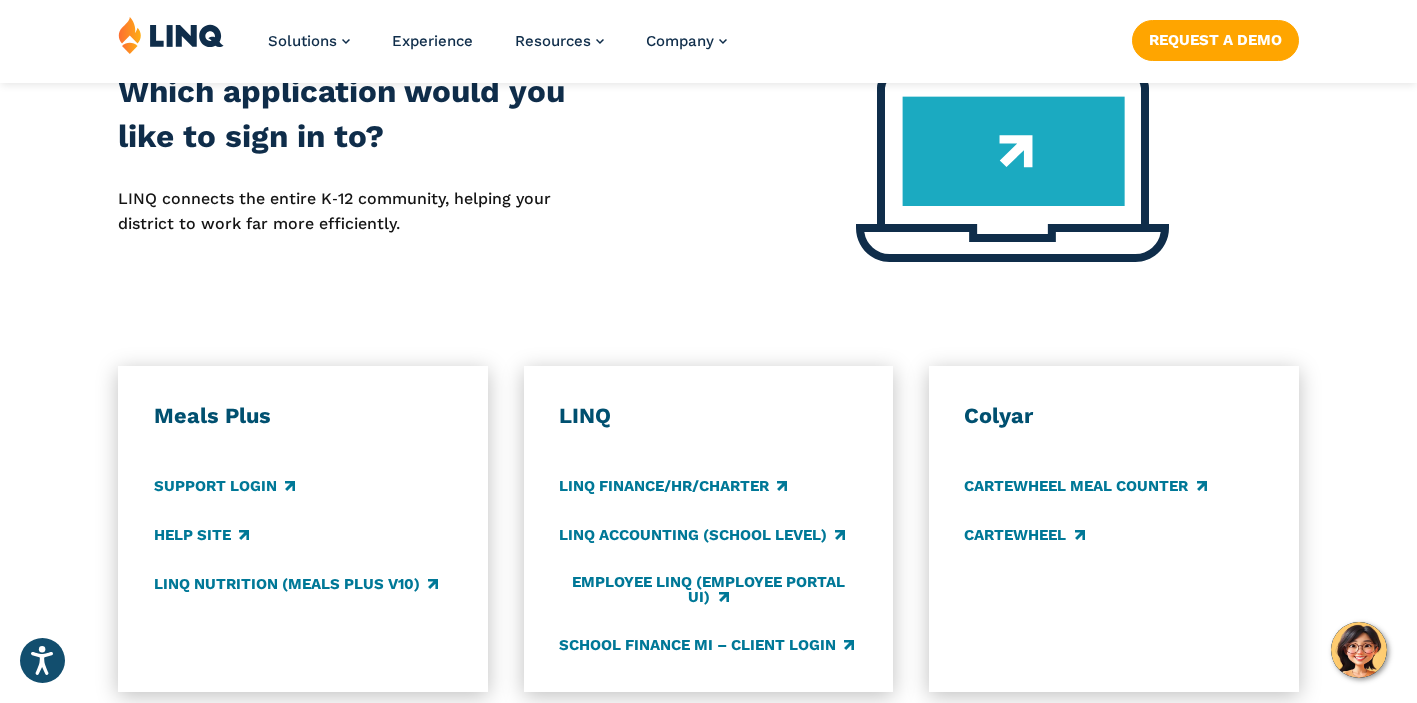 click on "LINQ" at bounding box center (708, 416) 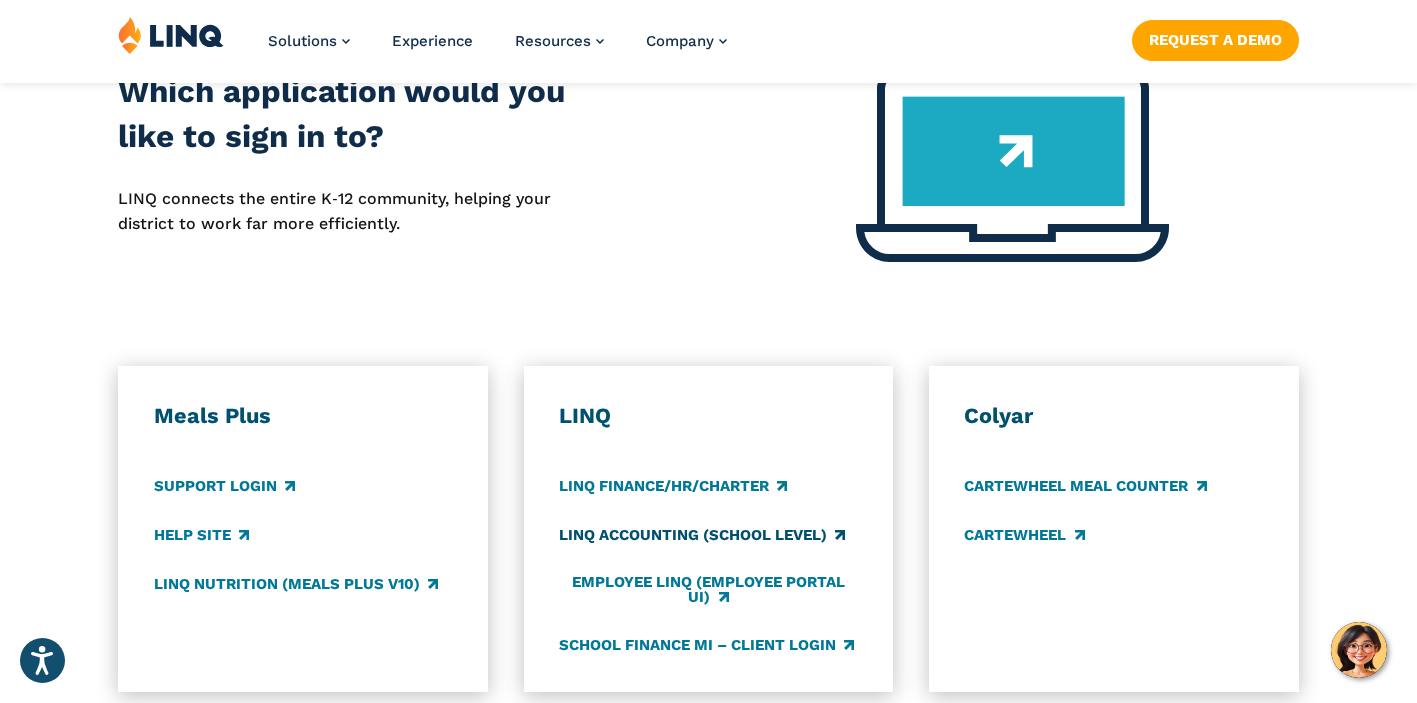 click on "LINQ Accounting (school level)" at bounding box center (702, 535) 